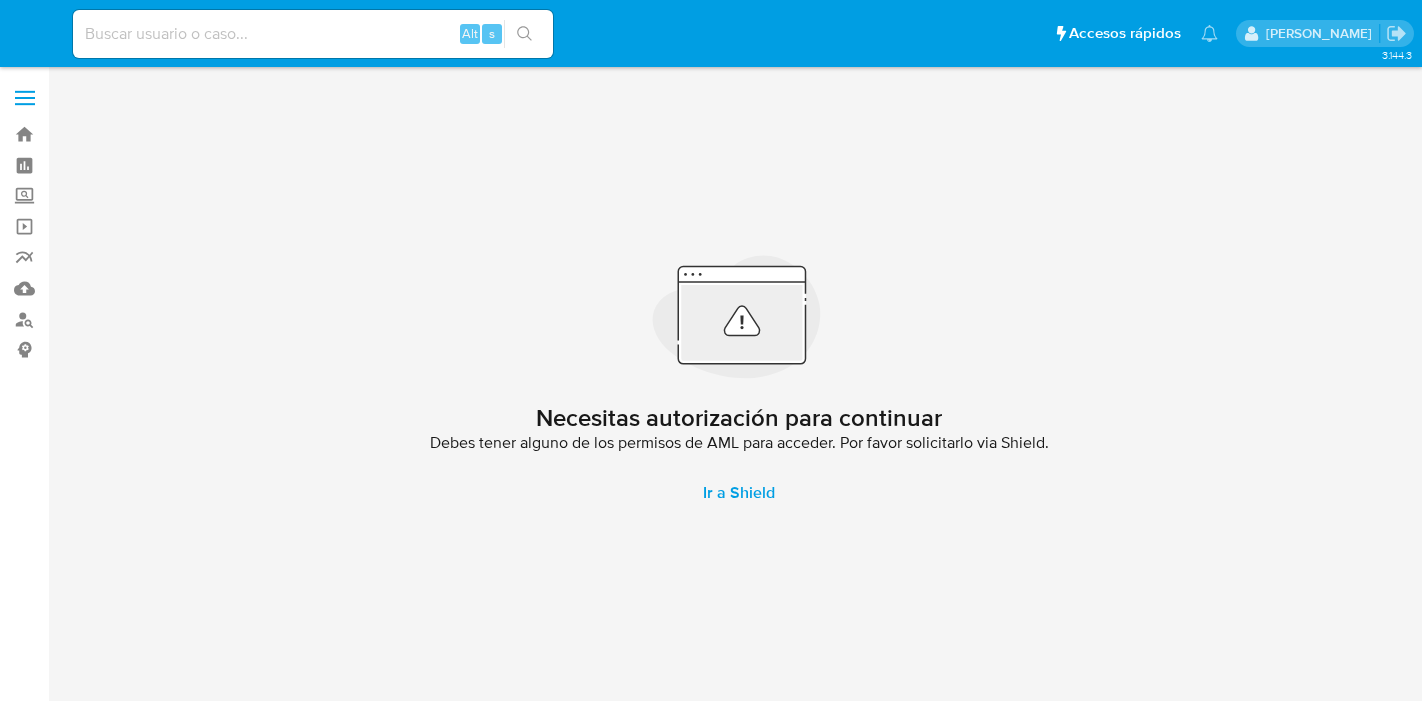 scroll, scrollTop: 0, scrollLeft: 0, axis: both 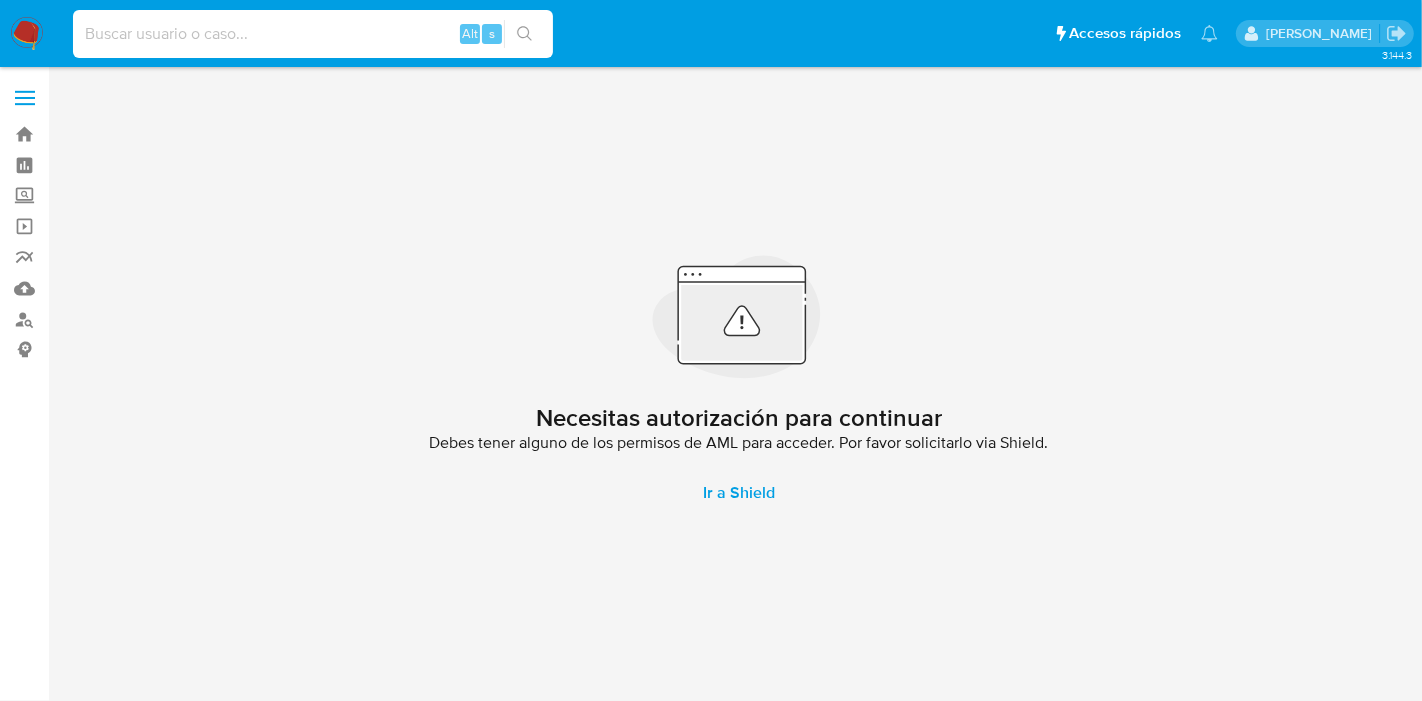 click at bounding box center [313, 34] 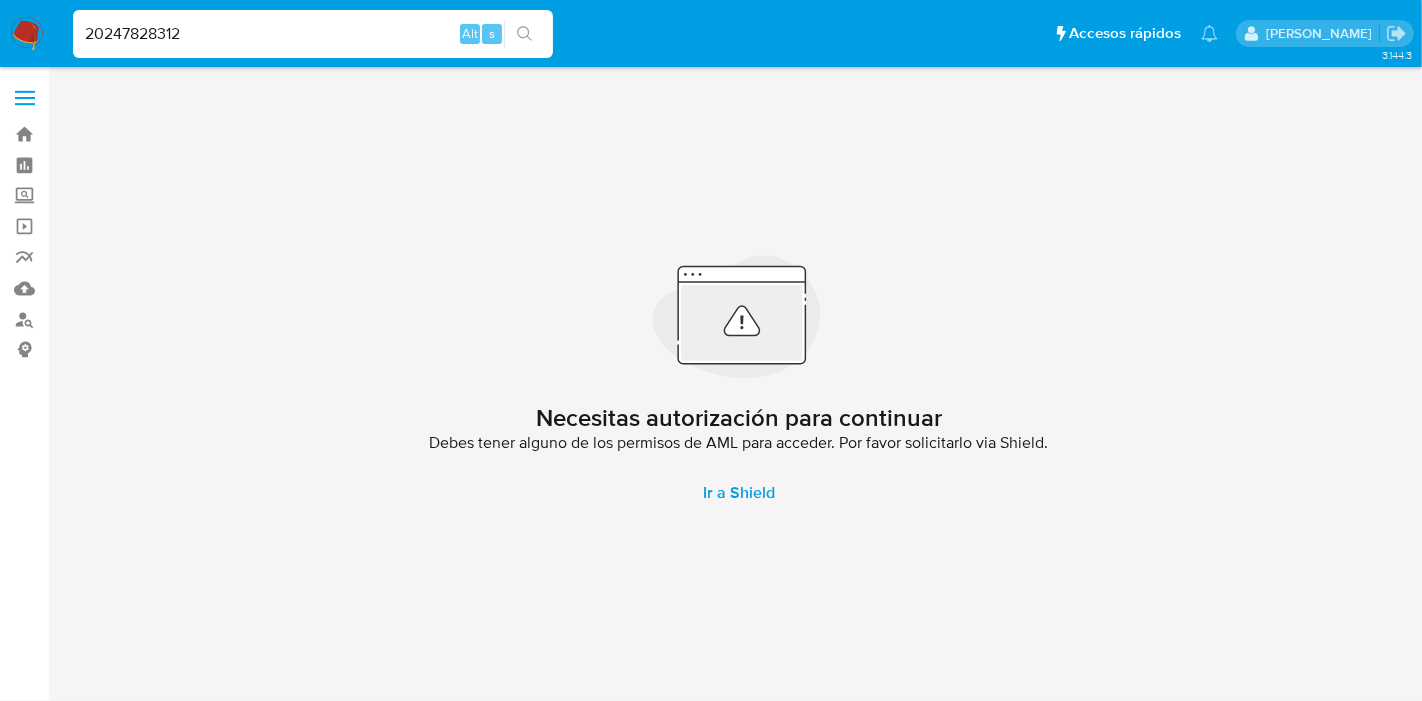 click on "20247828312" at bounding box center [313, 34] 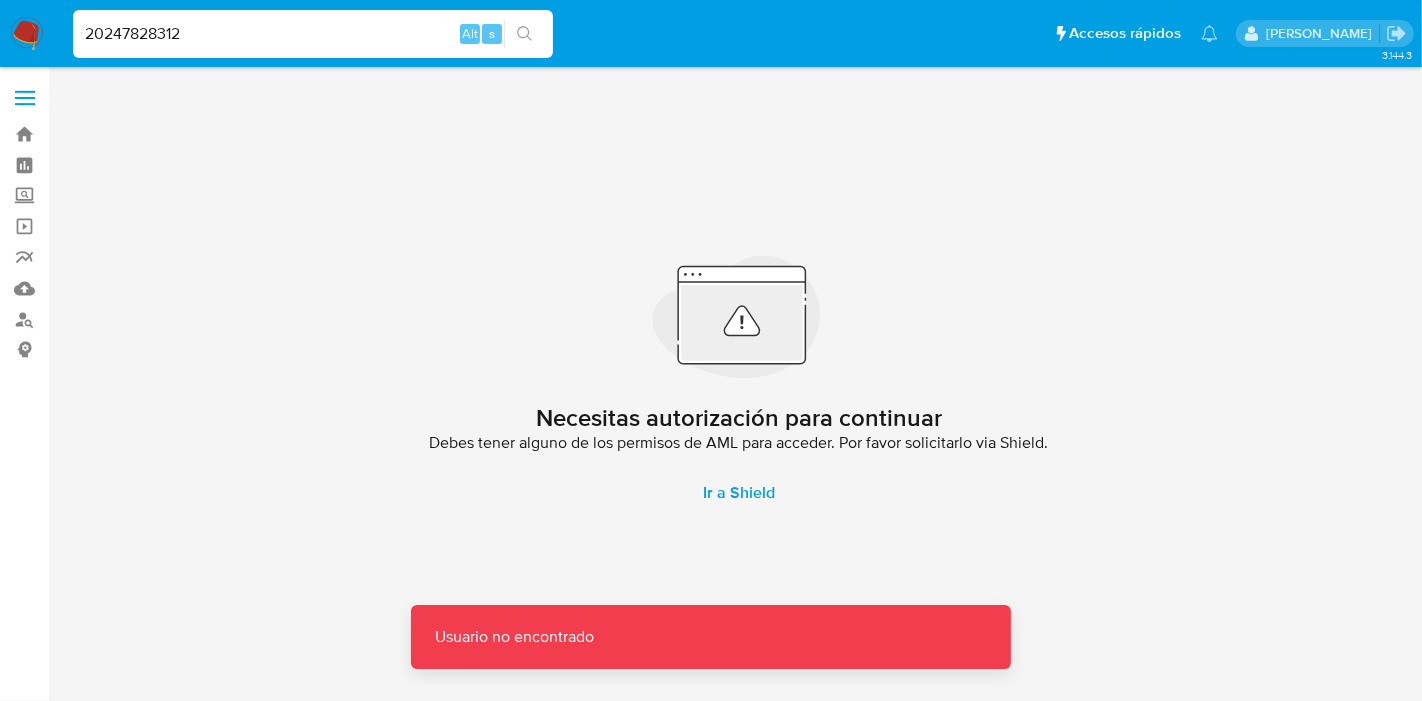 click on "20247828312" at bounding box center [313, 34] 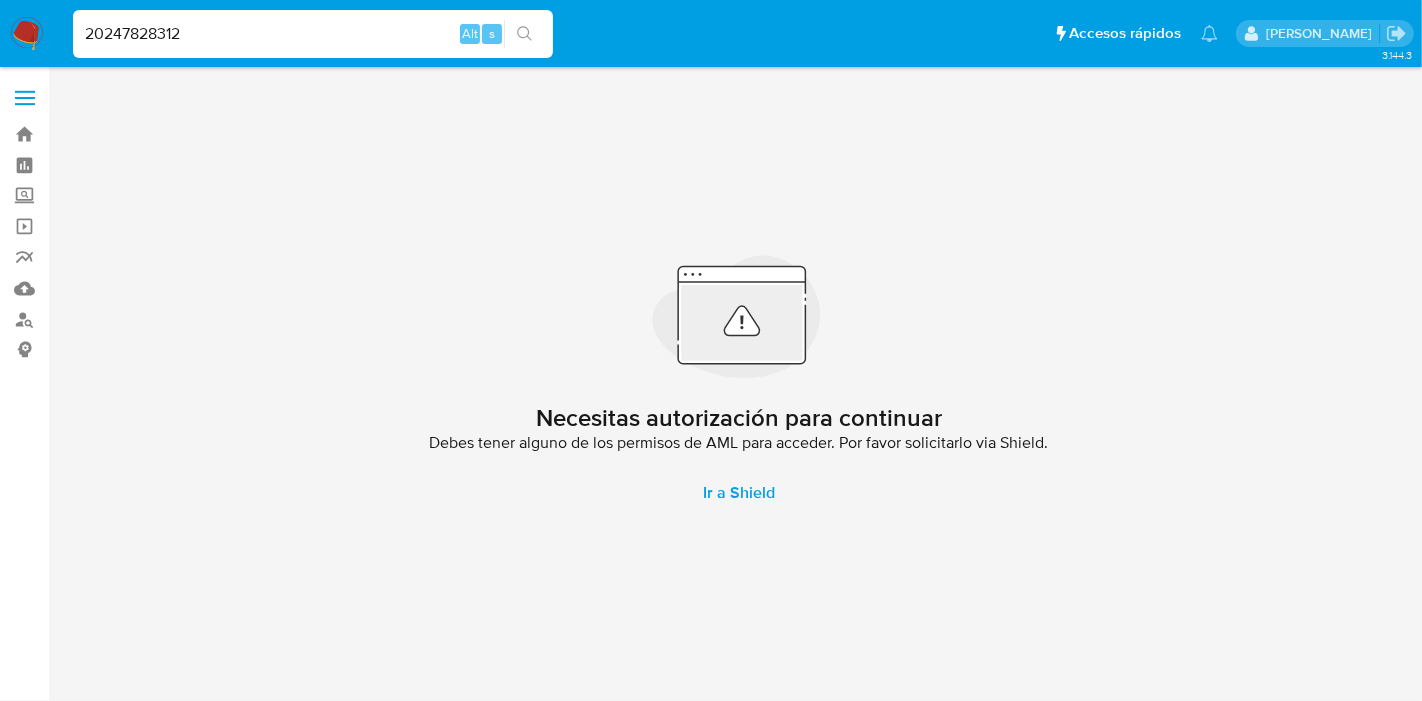 click on "20247828312" at bounding box center (313, 34) 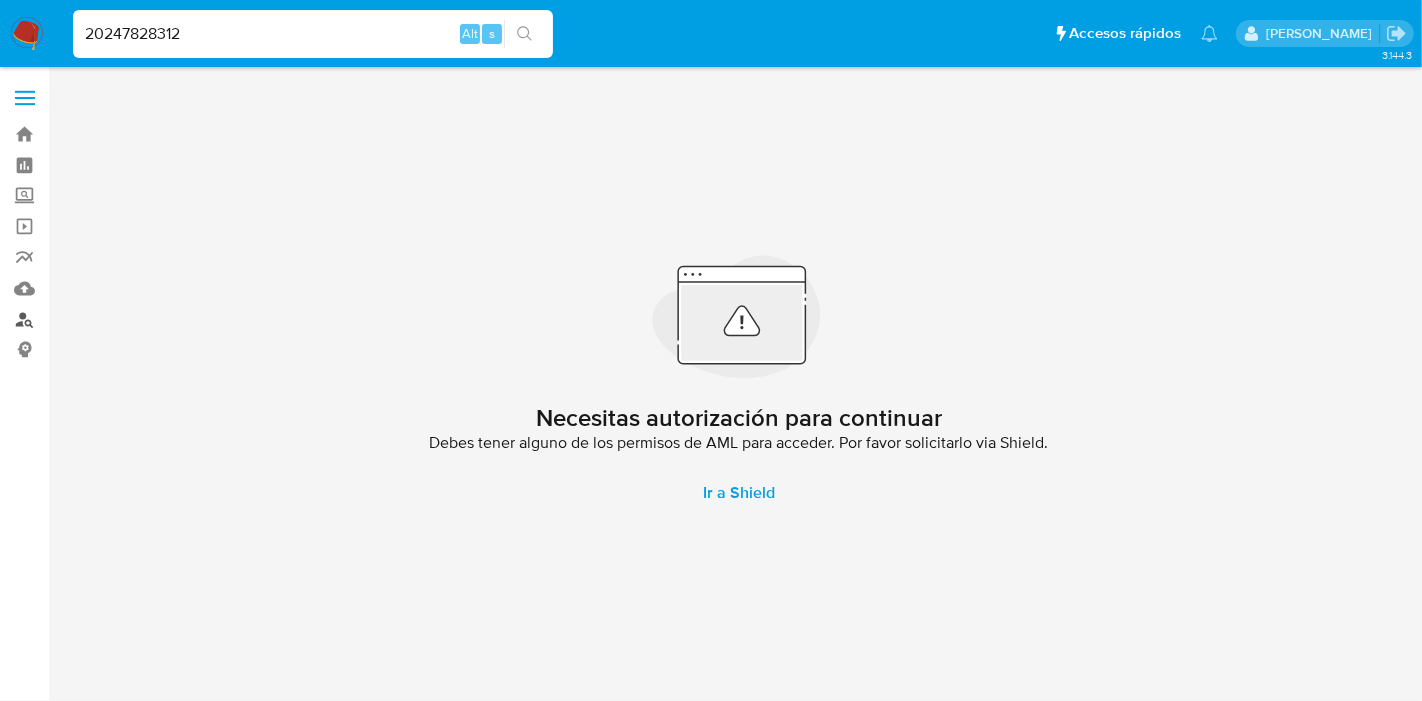 click on "Buscador de personas" at bounding box center (119, 319) 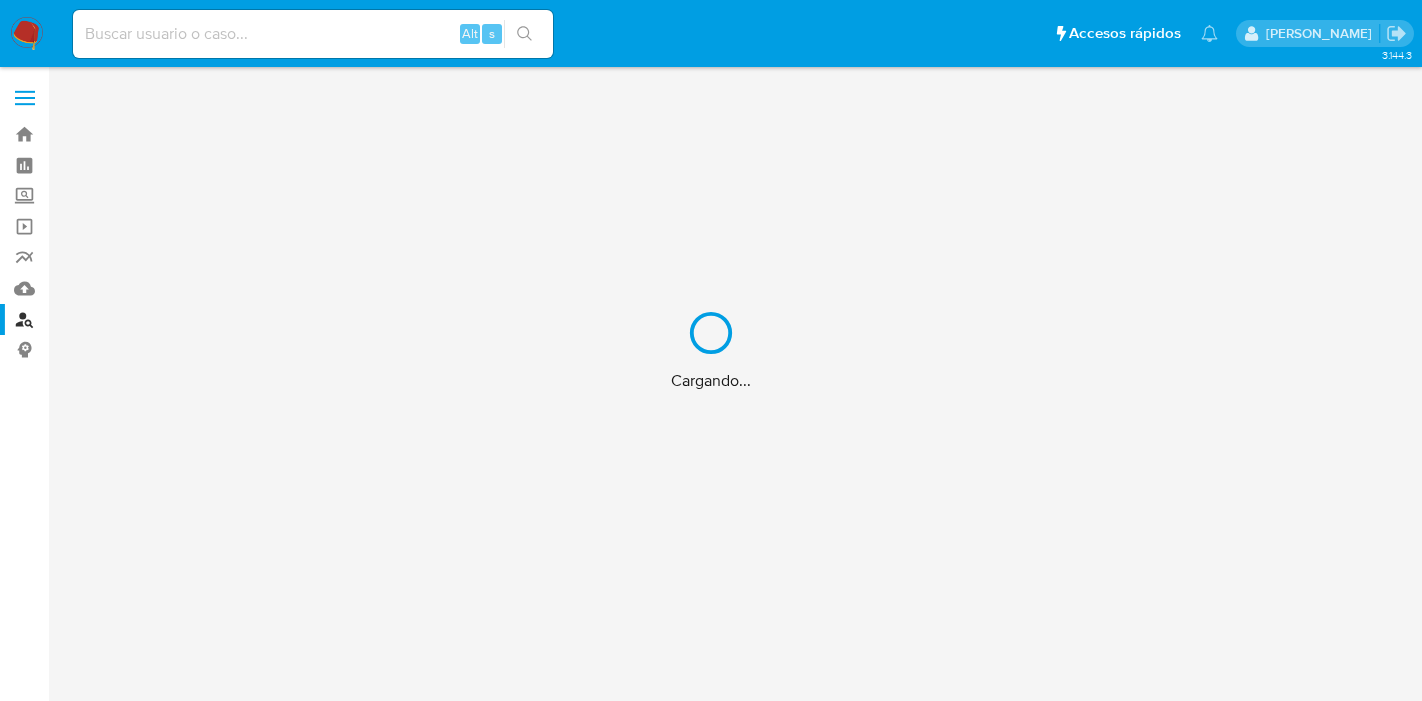 scroll, scrollTop: 0, scrollLeft: 0, axis: both 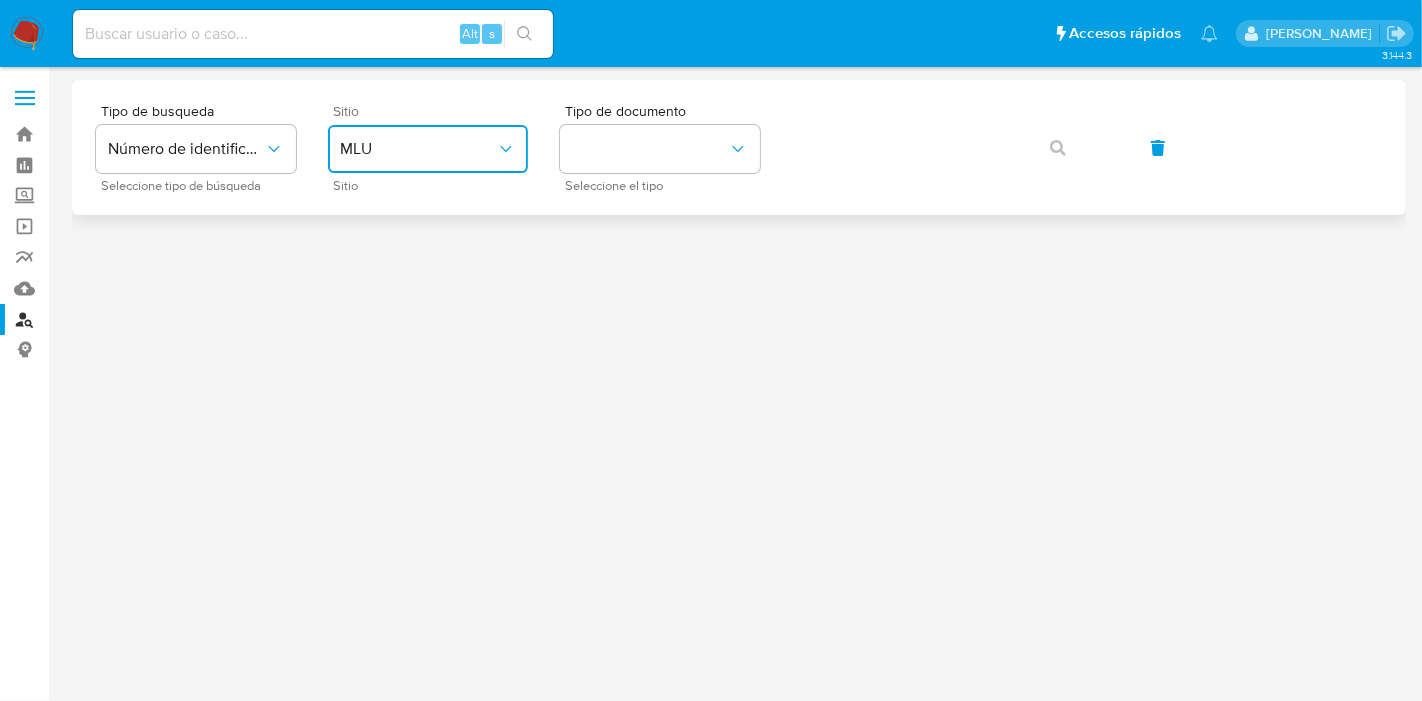 click on "MLU" at bounding box center (418, 149) 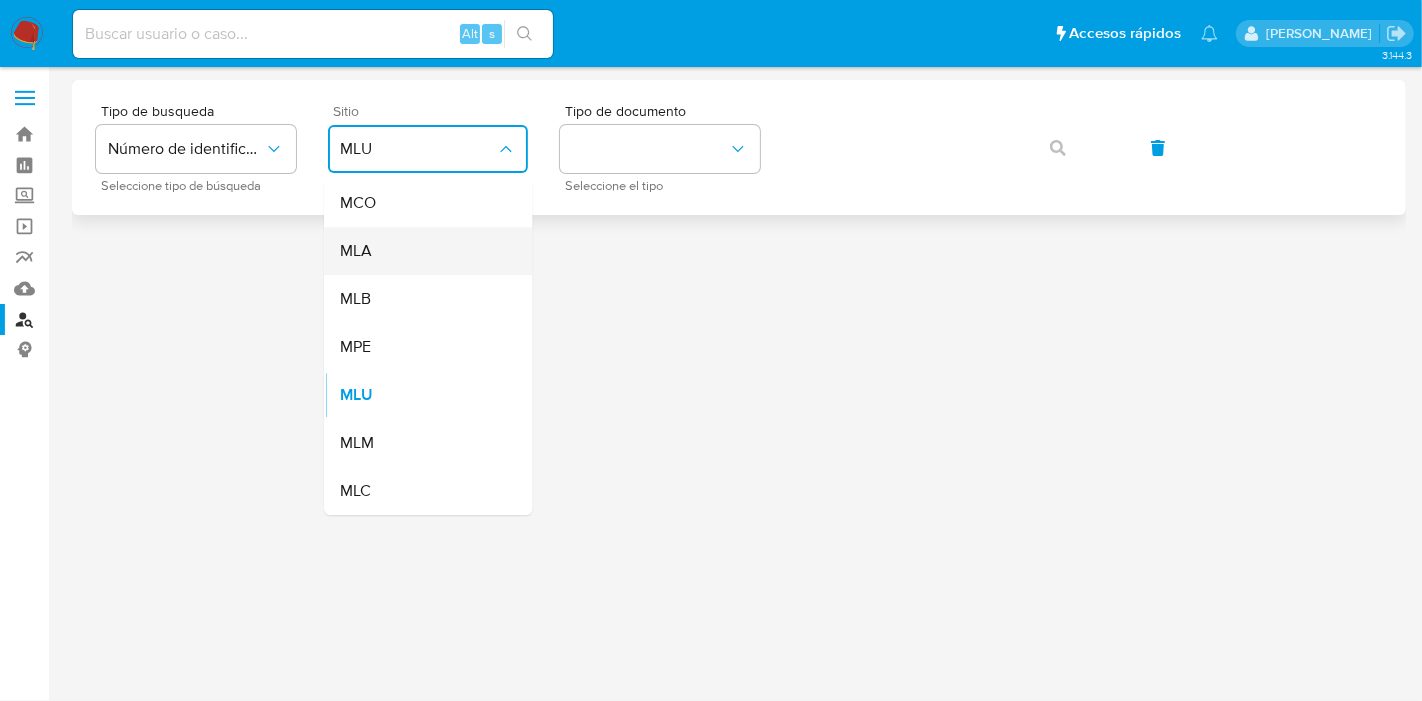 click on "MLA" at bounding box center [422, 251] 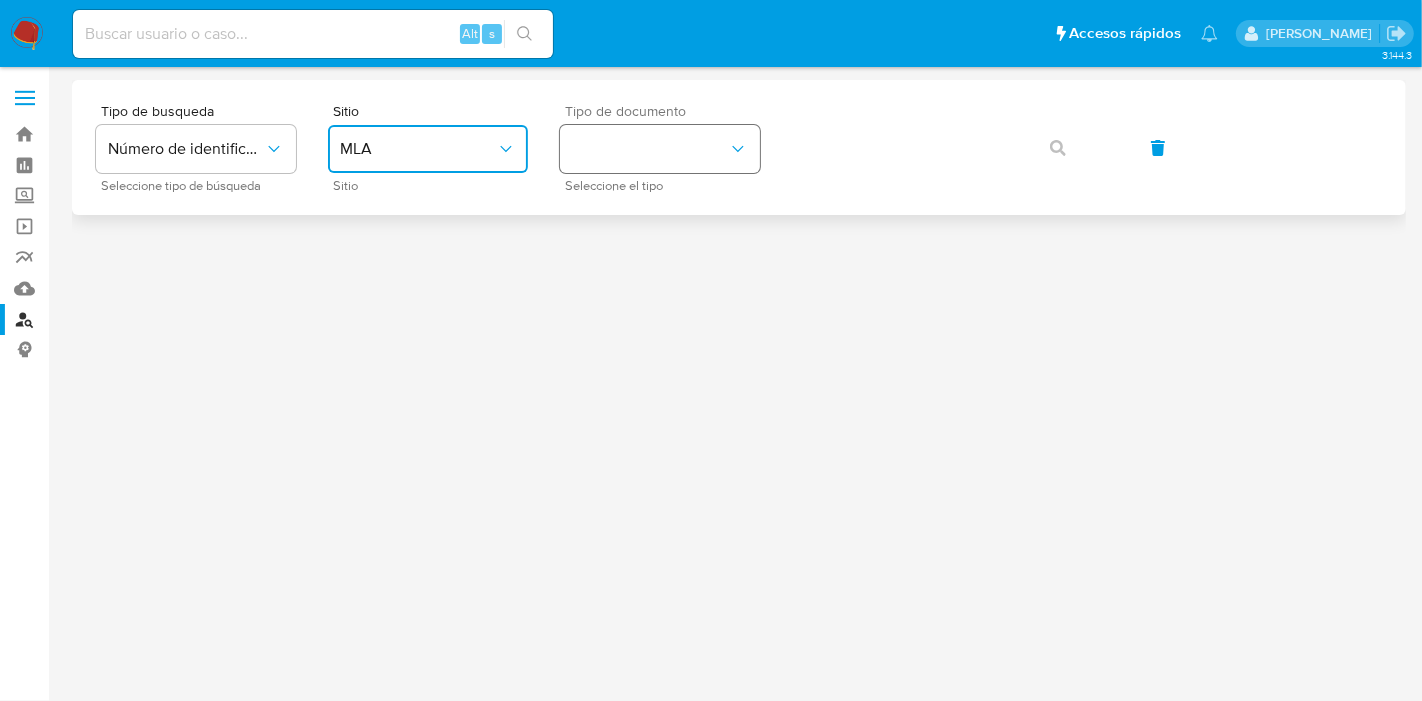 click at bounding box center [660, 149] 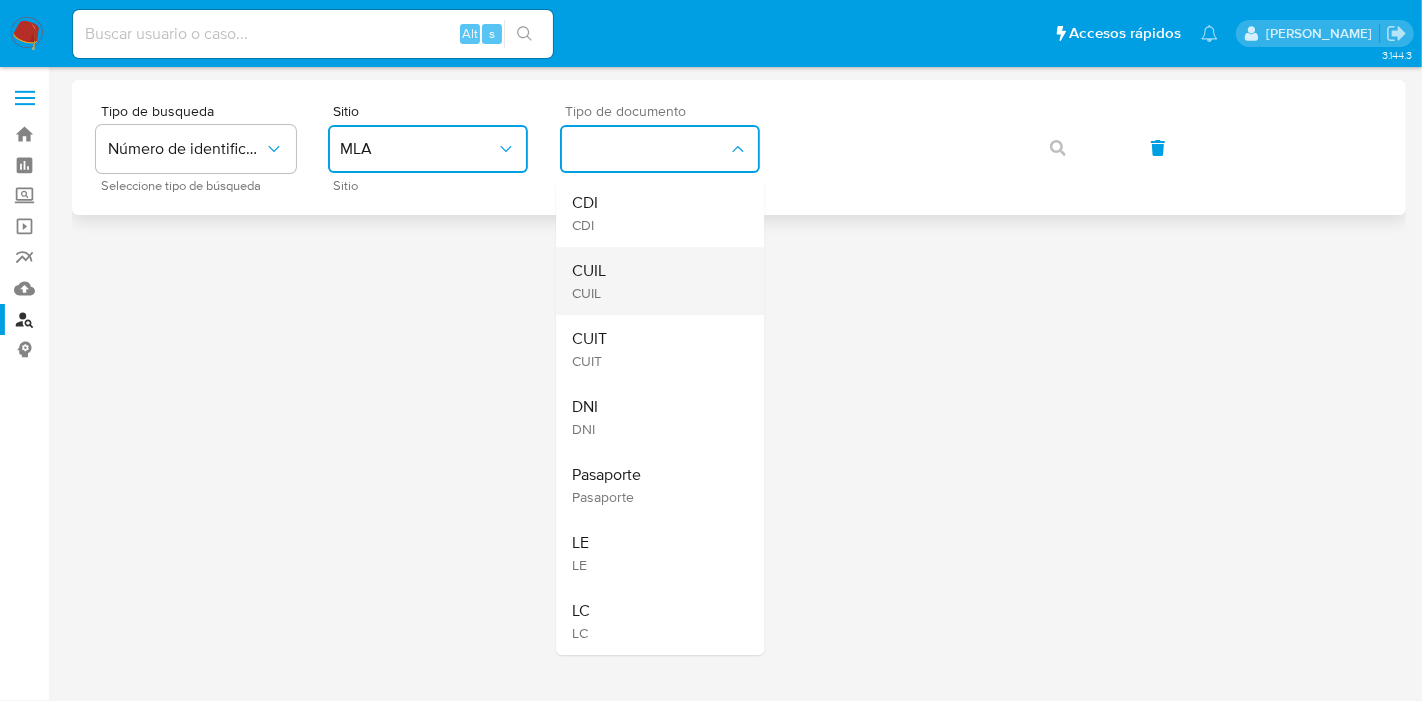 click on "CUIL CUIL" at bounding box center [654, 281] 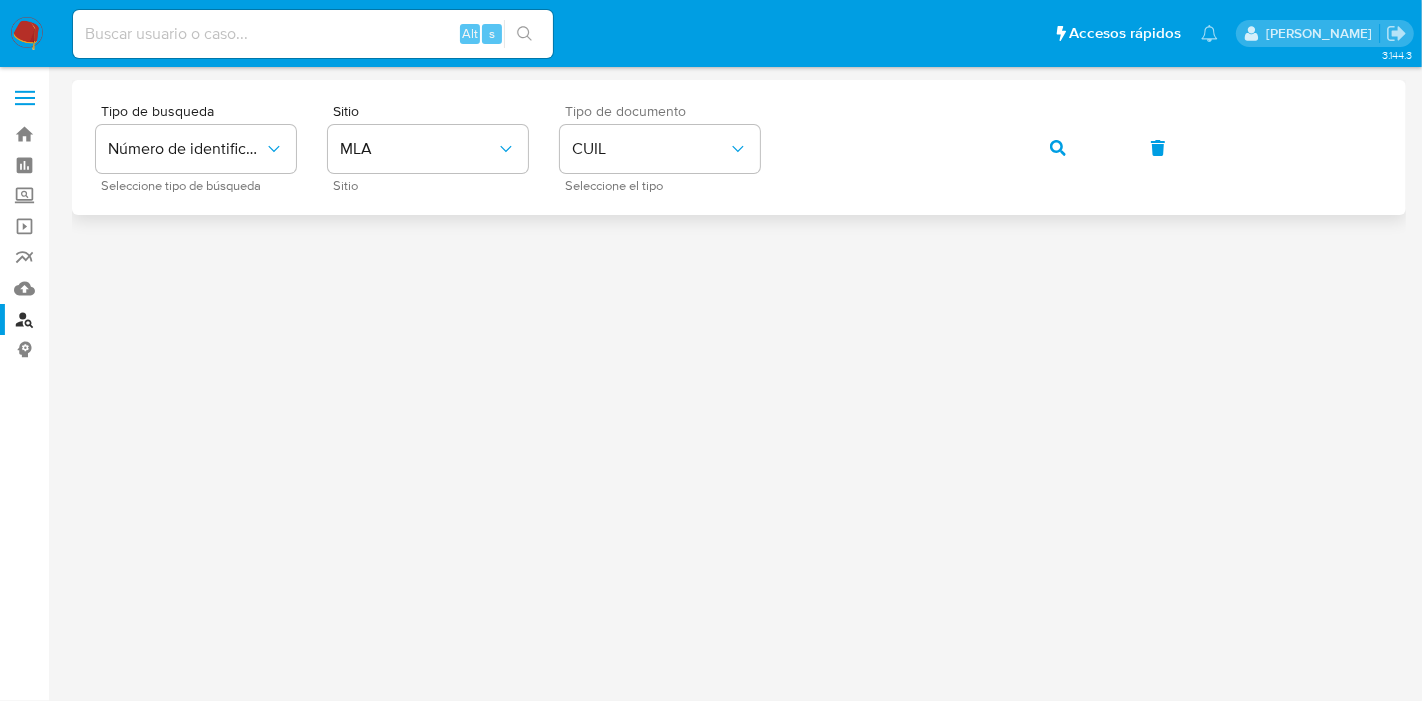 click at bounding box center (1058, 148) 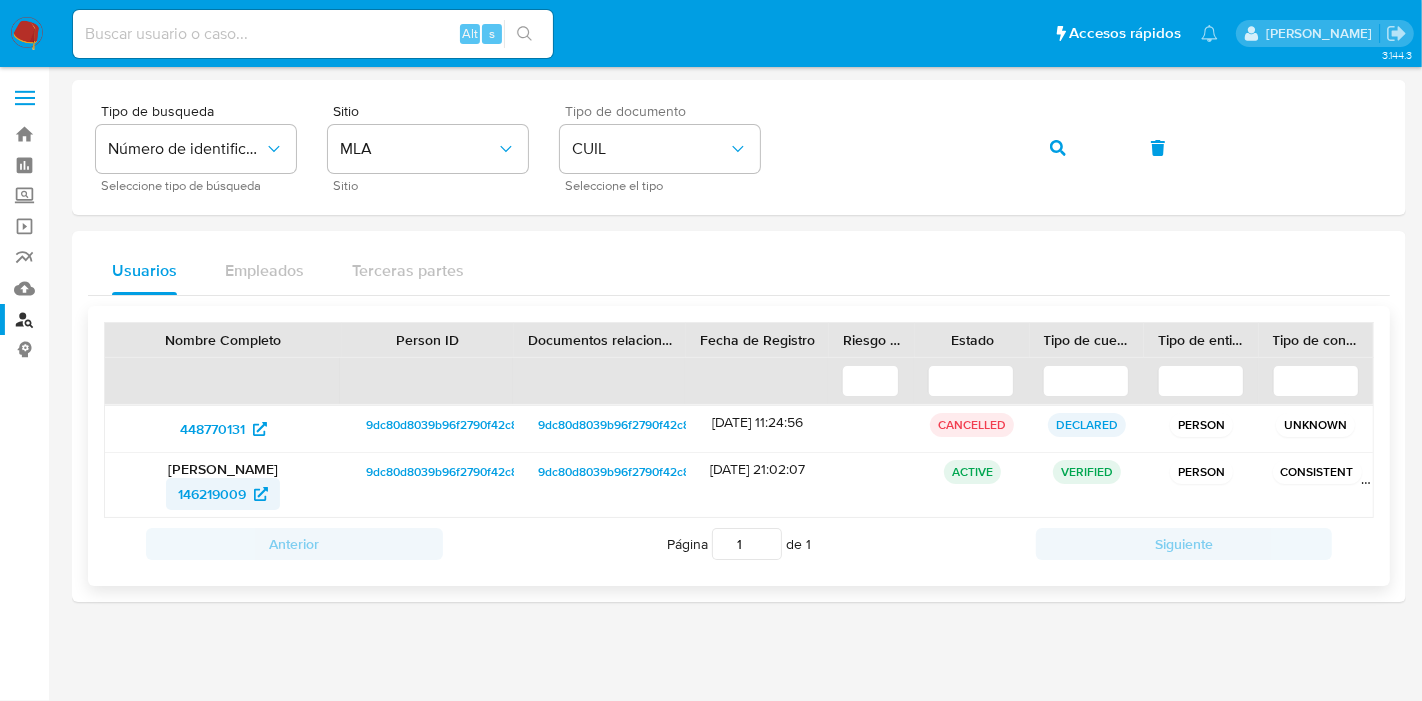 click on "146219009" at bounding box center [212, 494] 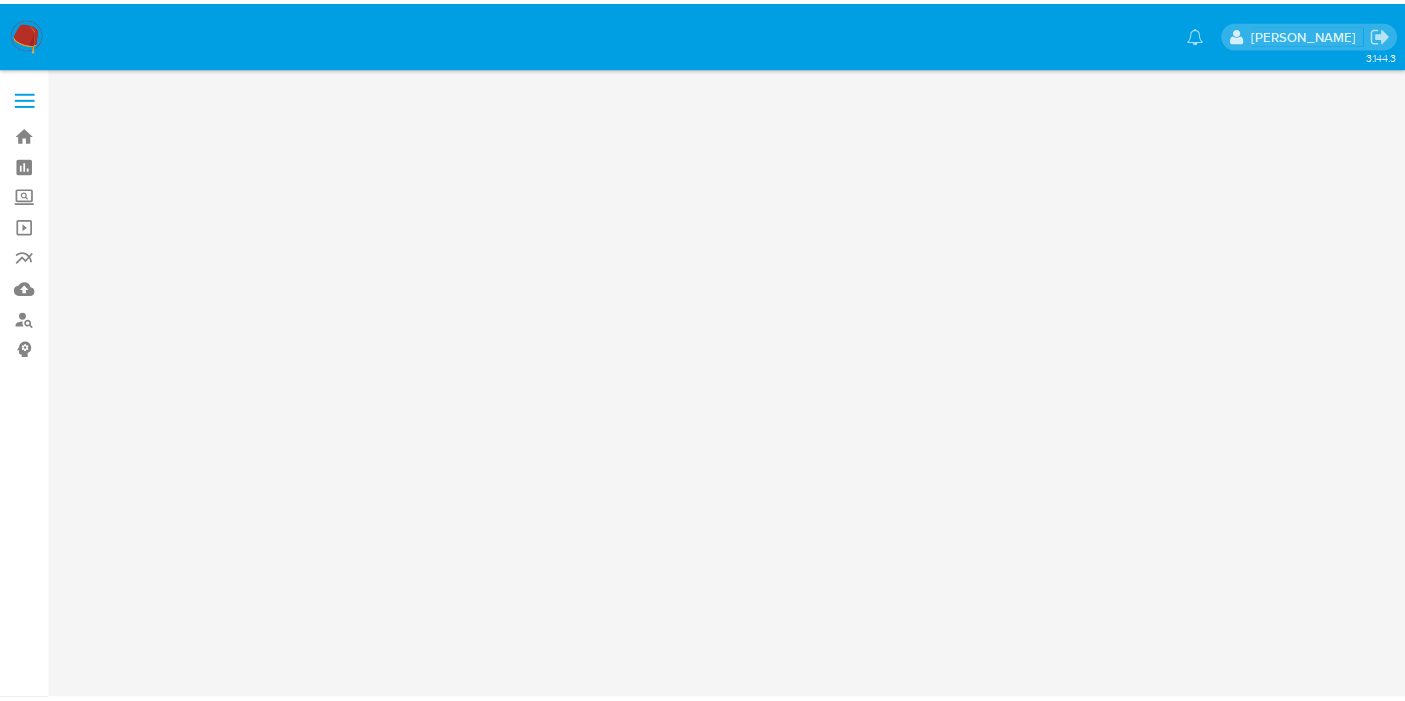 scroll, scrollTop: 0, scrollLeft: 0, axis: both 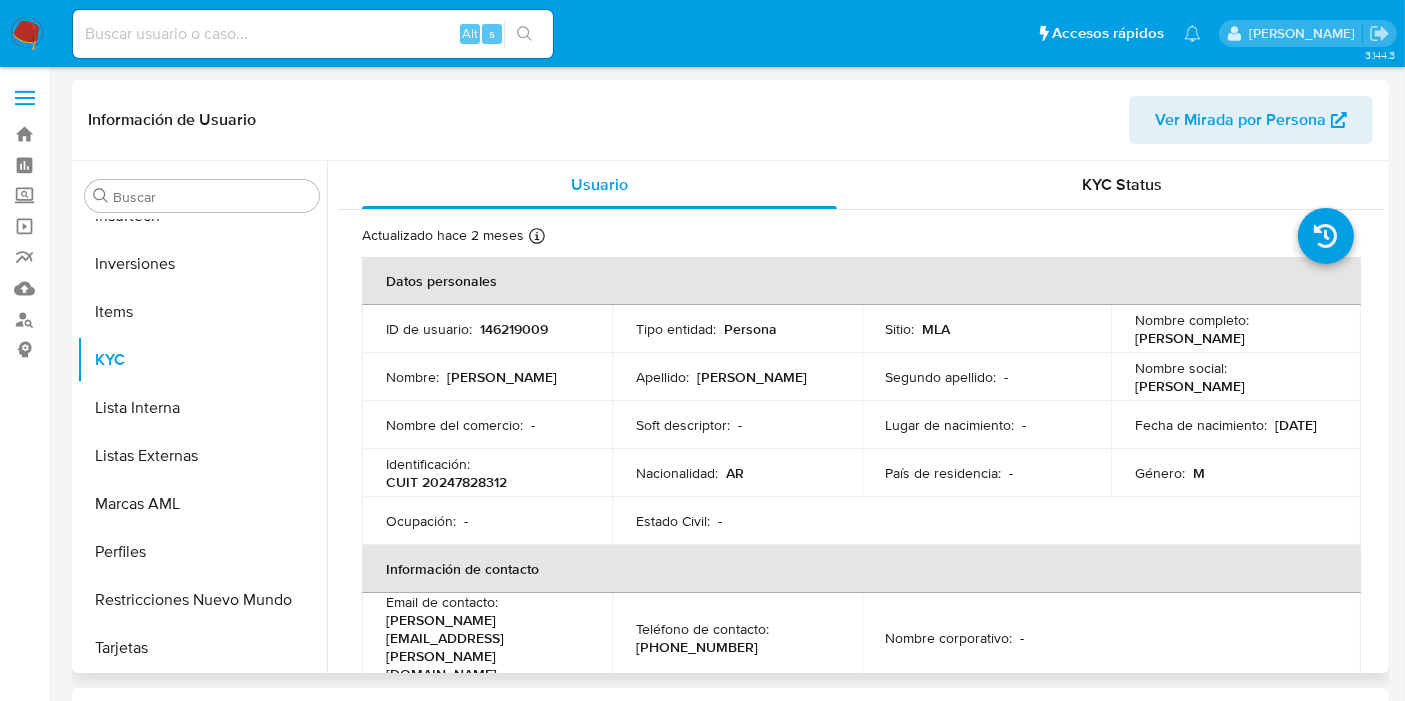 select on "10" 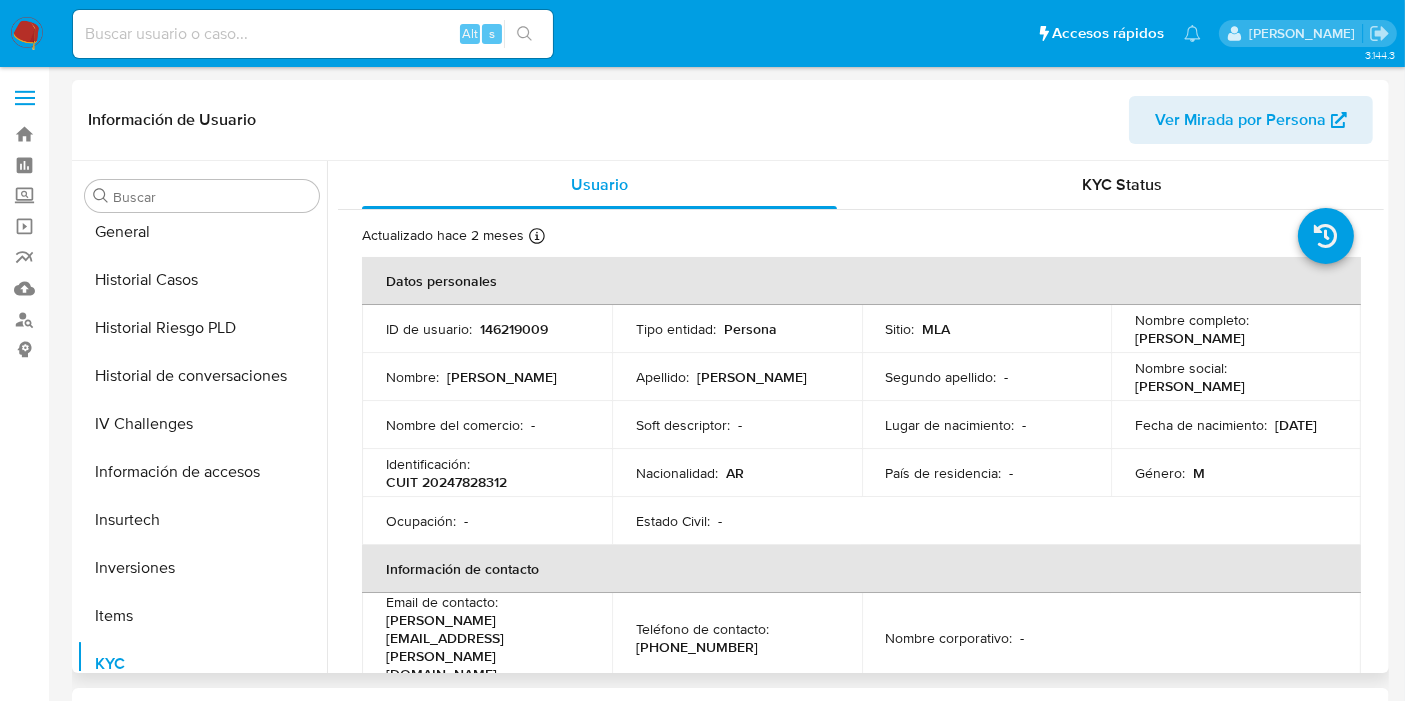 scroll, scrollTop: 337, scrollLeft: 0, axis: vertical 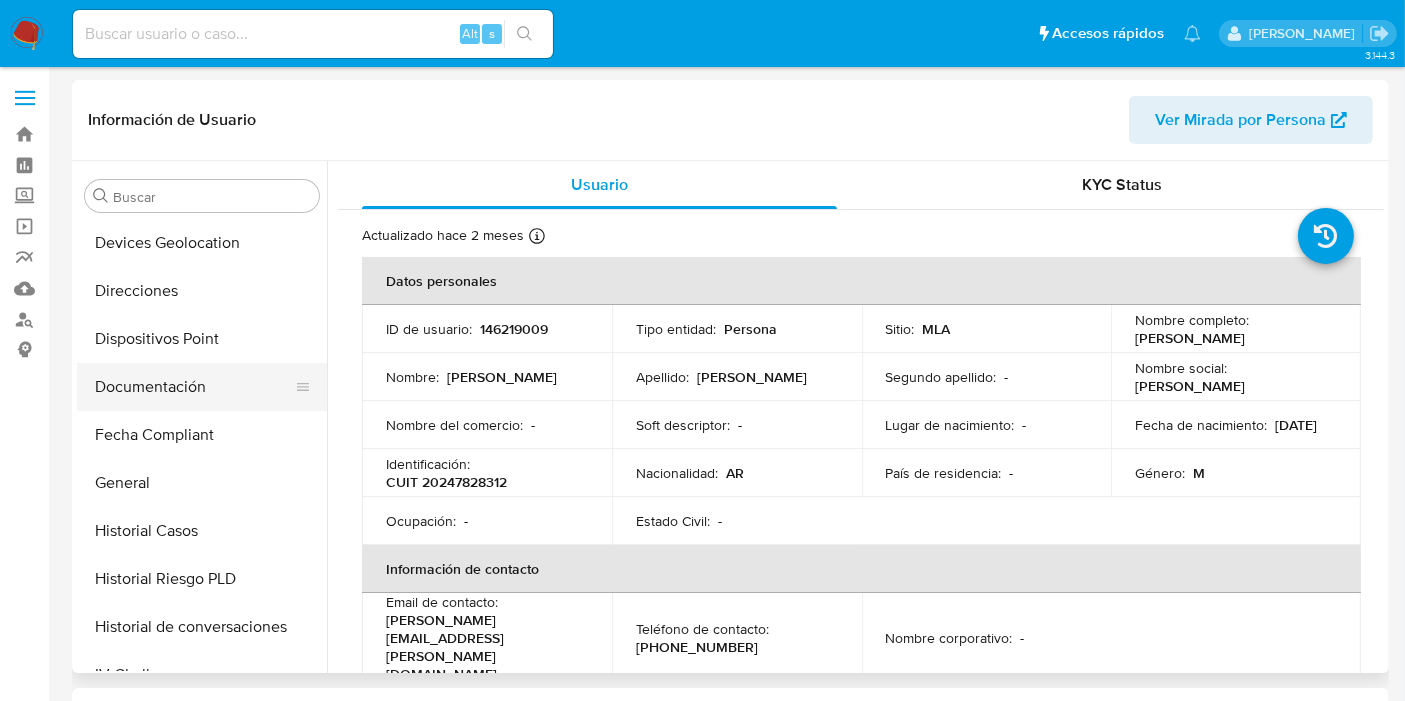 click on "Documentación" at bounding box center (194, 387) 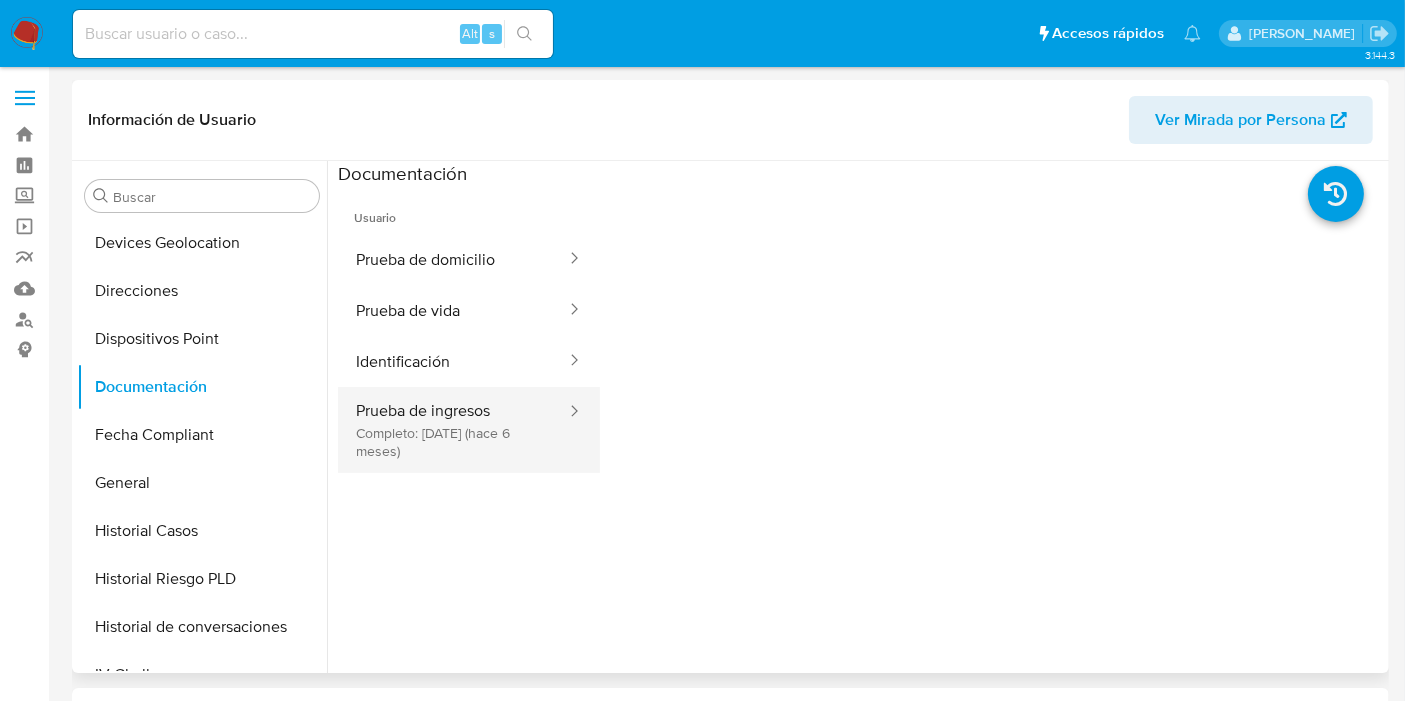 click on "Prueba de ingresos Completo: 26/12/2024 (hace 6 meses)" at bounding box center (453, 430) 